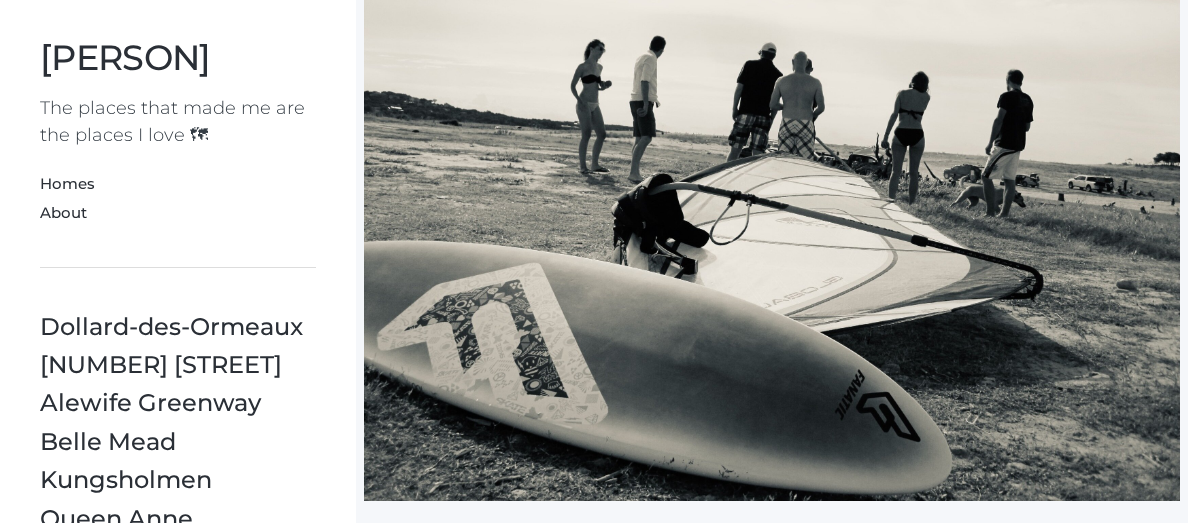 scroll, scrollTop: 2924, scrollLeft: 0, axis: vertical 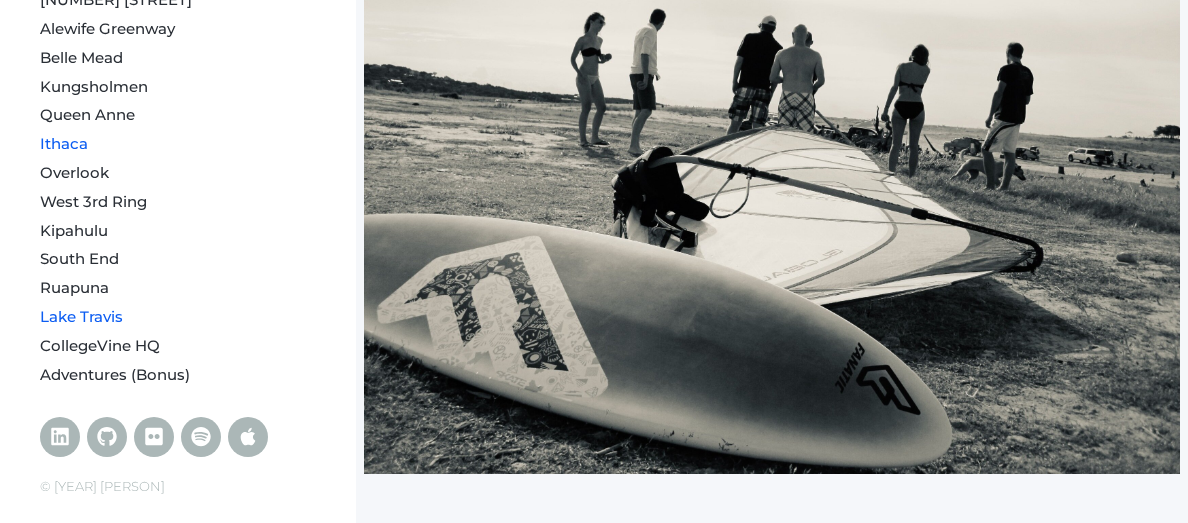 click on "Ithaca" at bounding box center [64, 143] 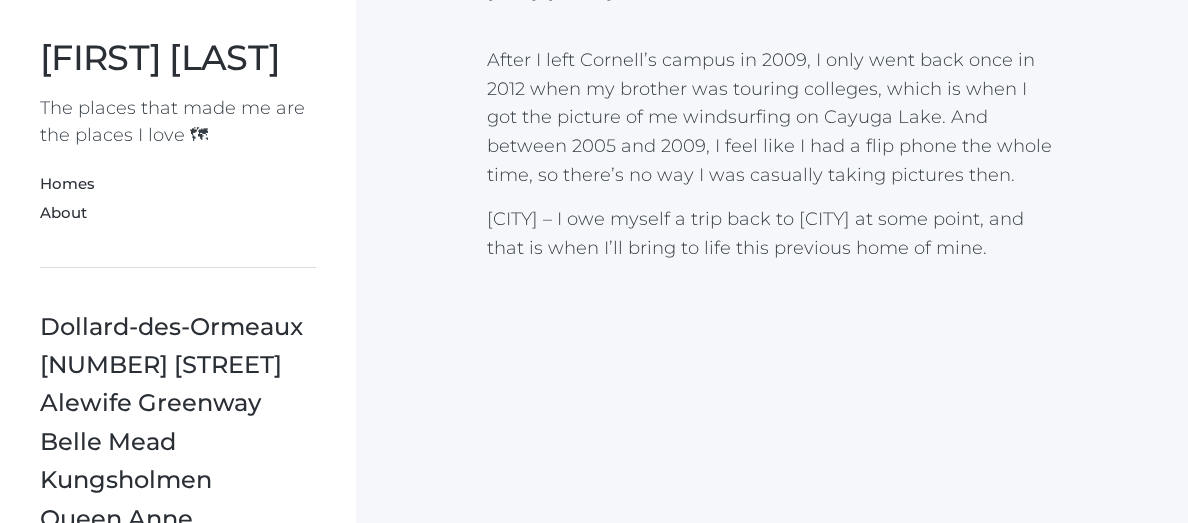 scroll, scrollTop: 120, scrollLeft: 0, axis: vertical 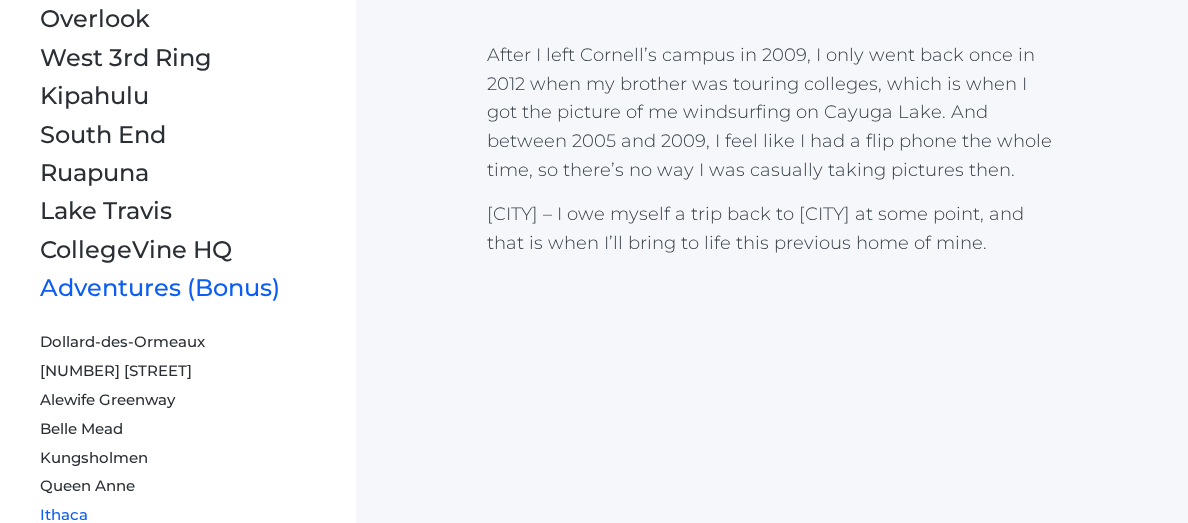 click on "Adventures (Bonus)" at bounding box center (160, 287) 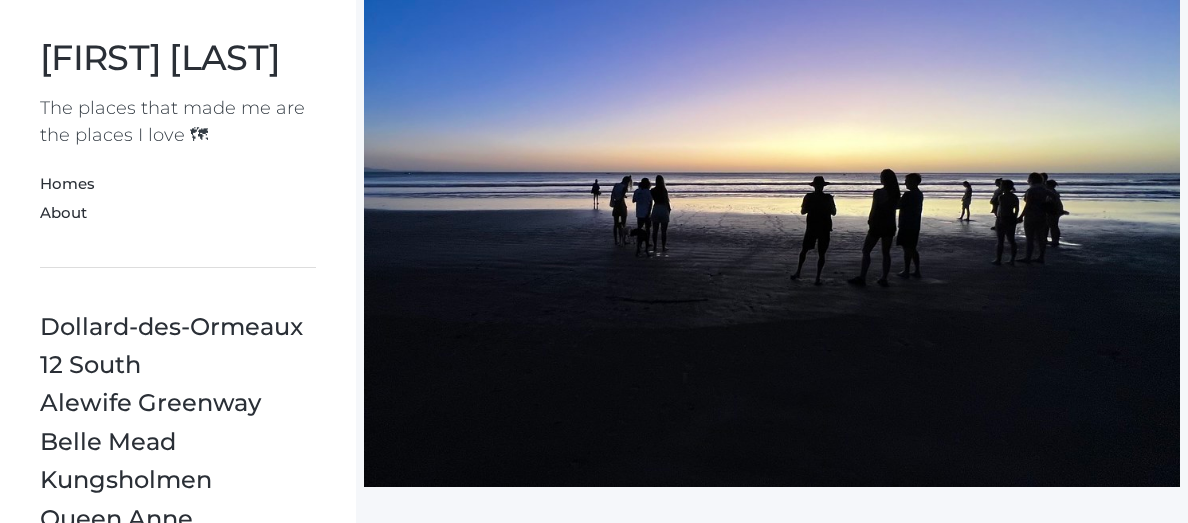 scroll, scrollTop: 34998, scrollLeft: 0, axis: vertical 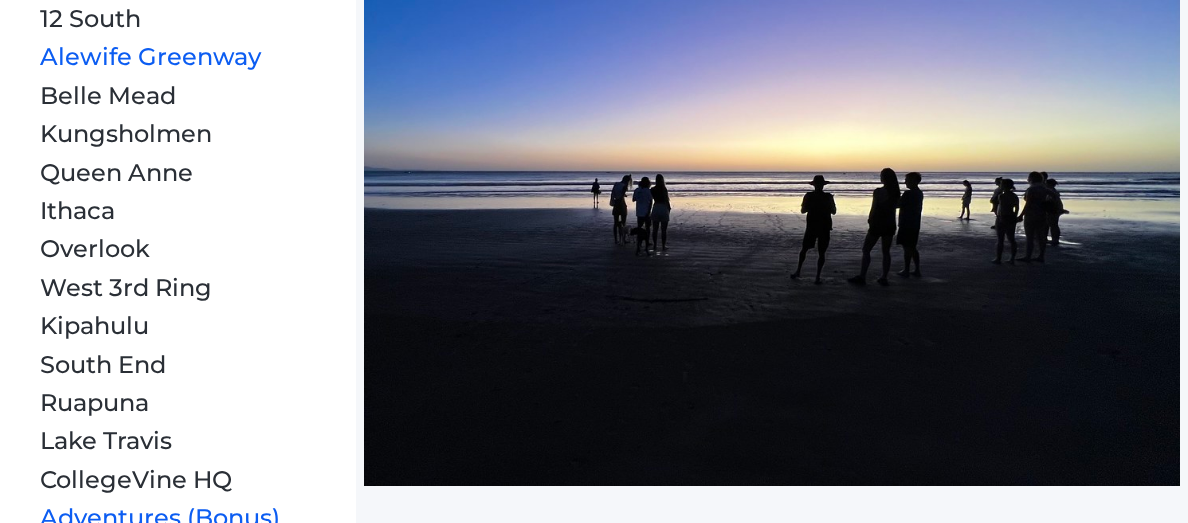 click on "Alewife Greenway" at bounding box center [150, 56] 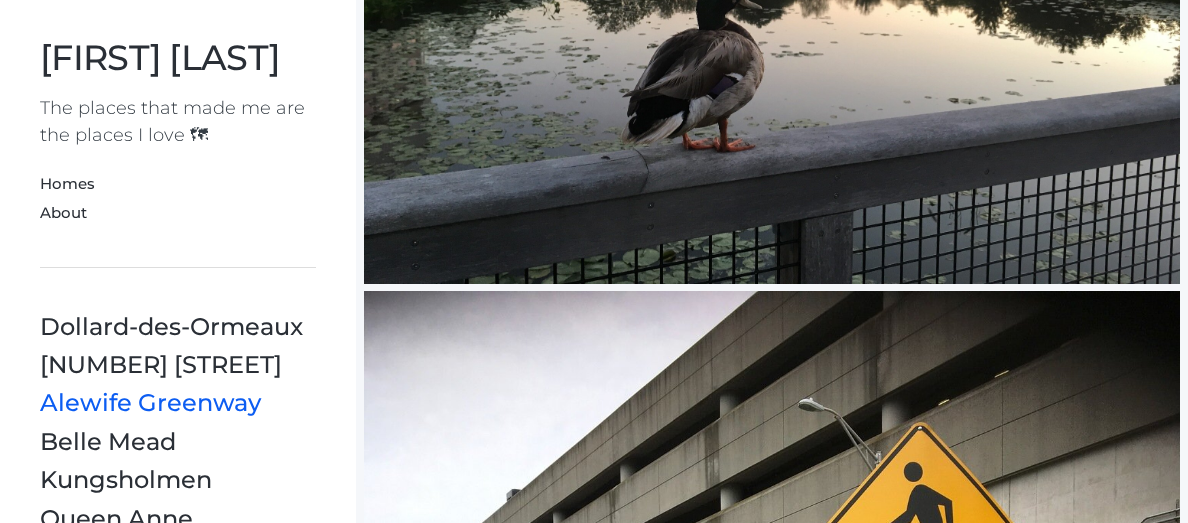 scroll, scrollTop: 1900, scrollLeft: 0, axis: vertical 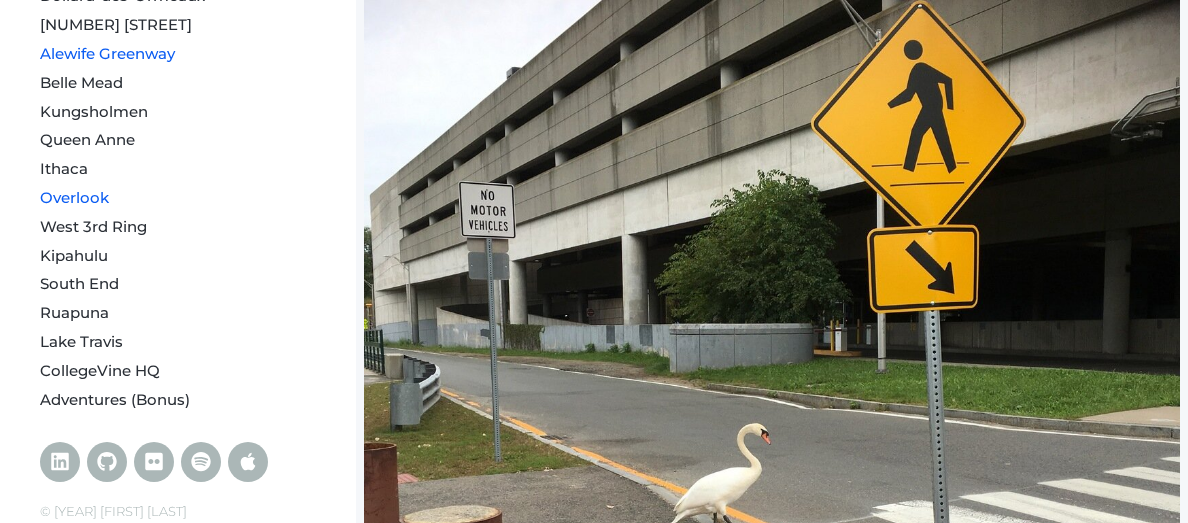 click on "Overlook" at bounding box center [74, 197] 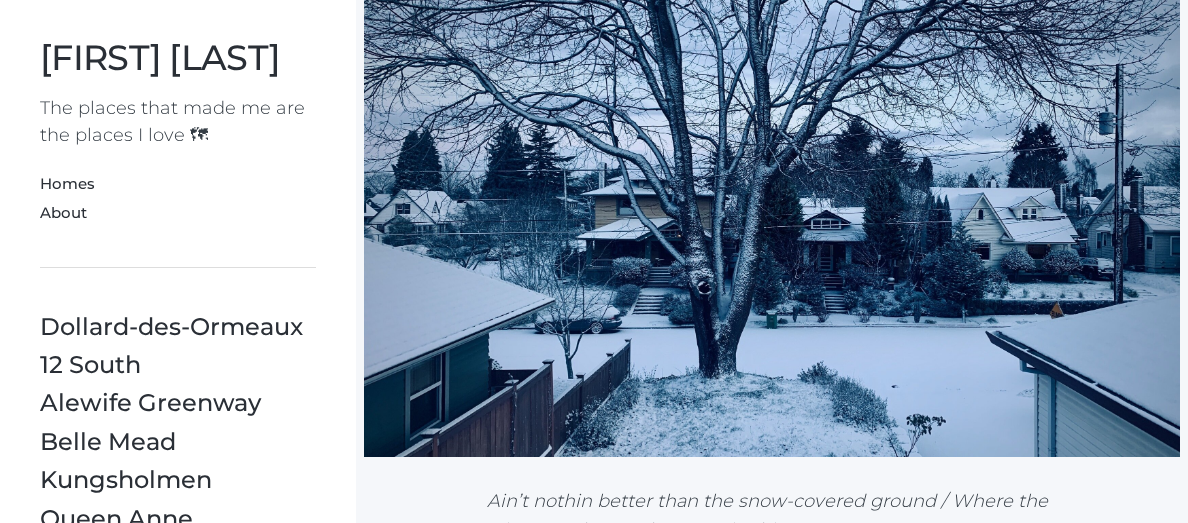 scroll, scrollTop: 105, scrollLeft: 0, axis: vertical 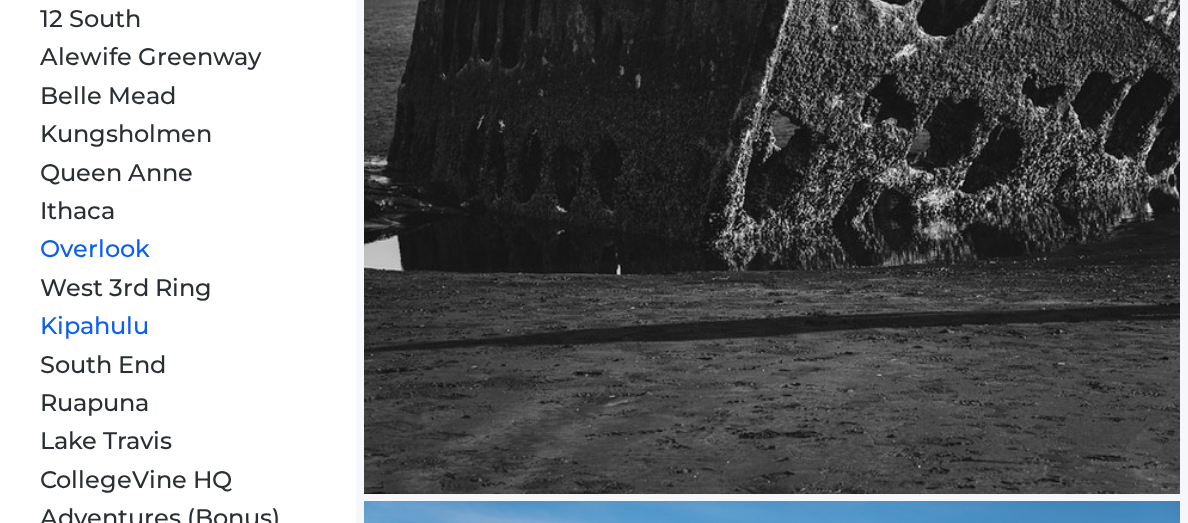 click on "Kipahulu" at bounding box center [94, 325] 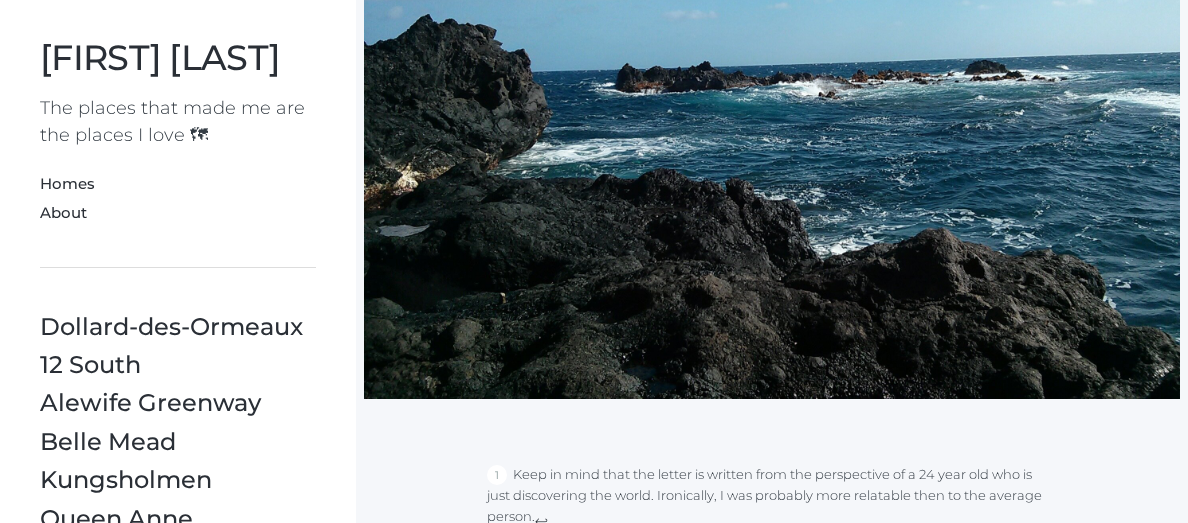 scroll, scrollTop: 6824, scrollLeft: 0, axis: vertical 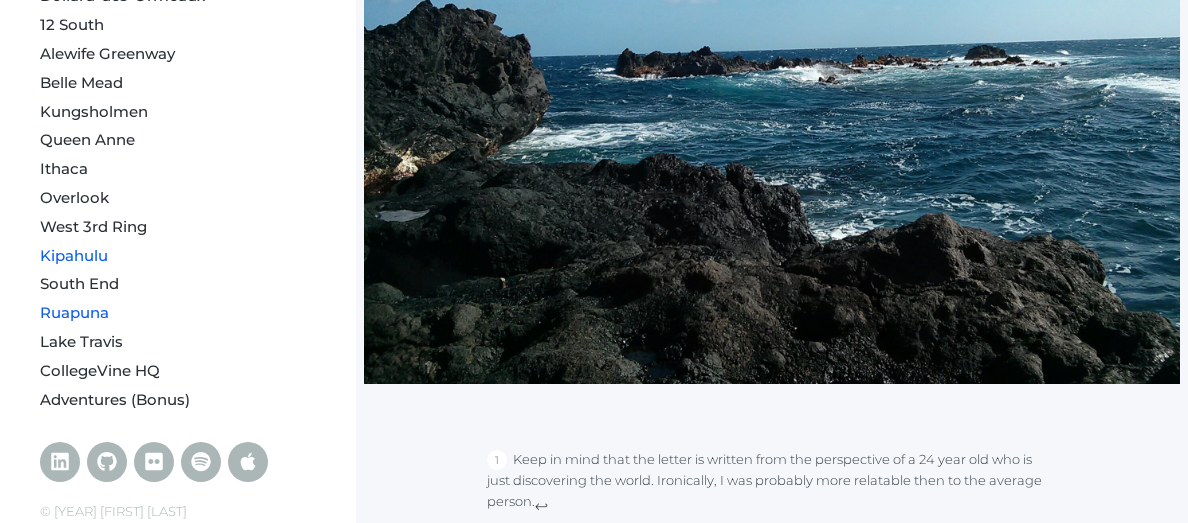 click on "Ruapuna" at bounding box center [74, 312] 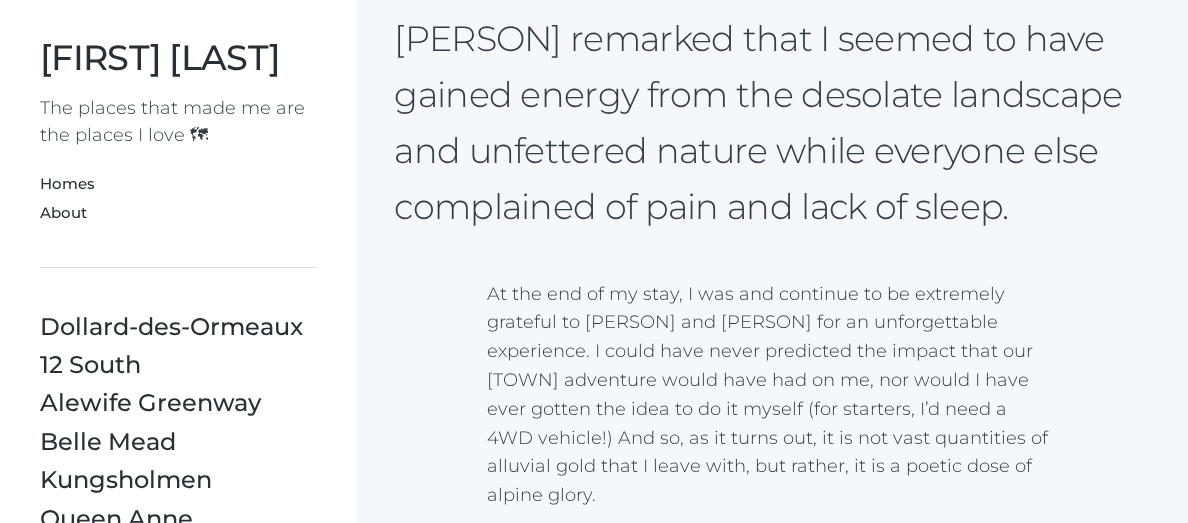 scroll, scrollTop: 1903, scrollLeft: 0, axis: vertical 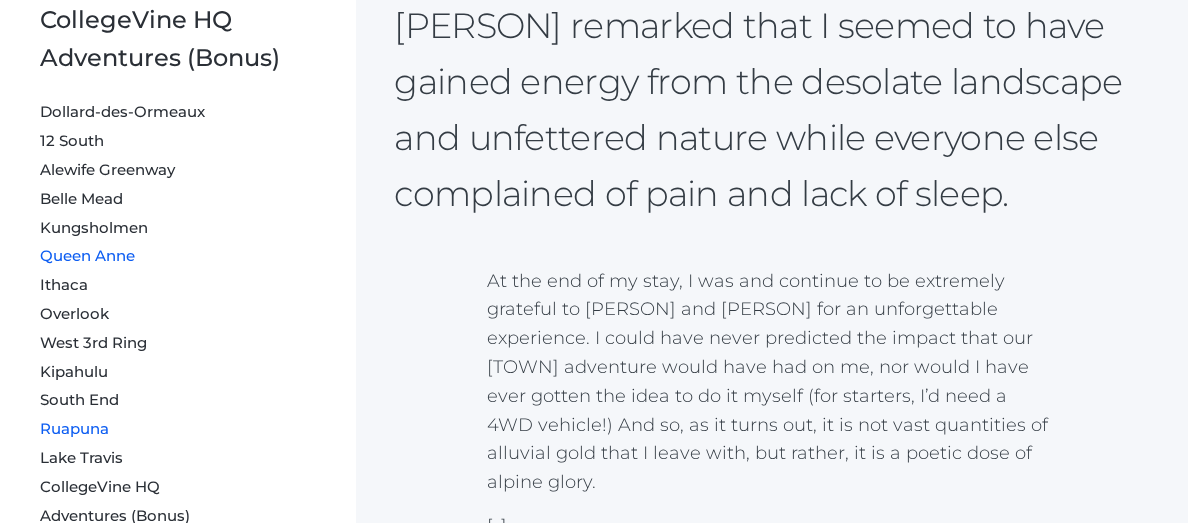 click on "Queen Anne" at bounding box center [87, 255] 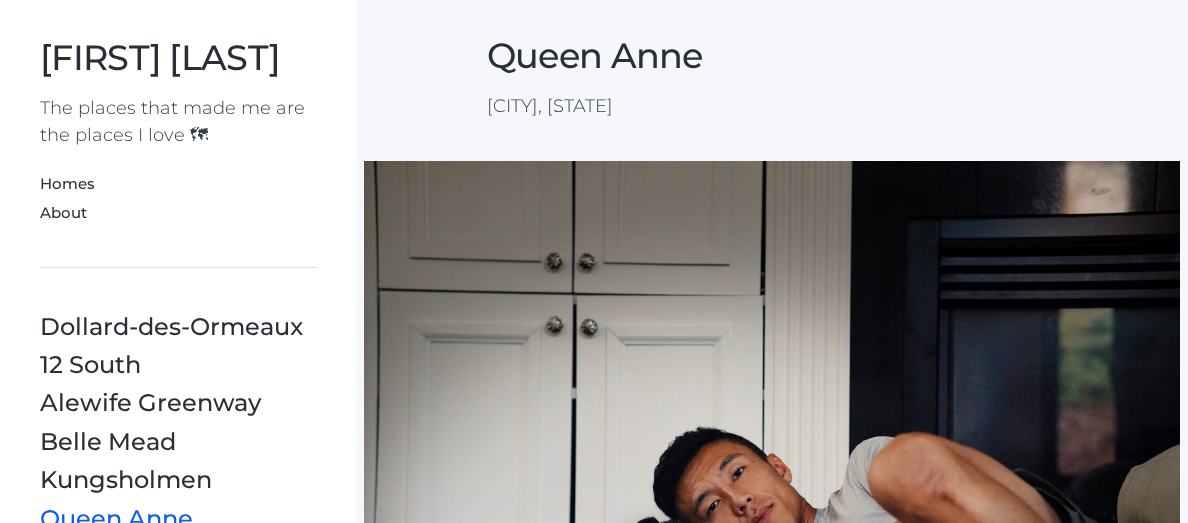 scroll, scrollTop: 0, scrollLeft: 0, axis: both 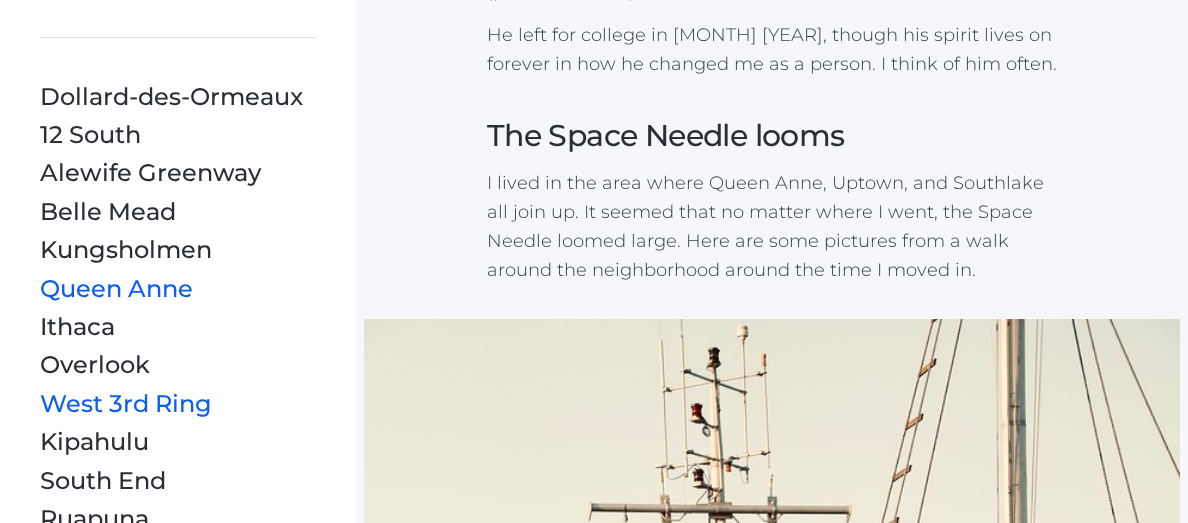 click on "West 3rd Ring" at bounding box center (126, 403) 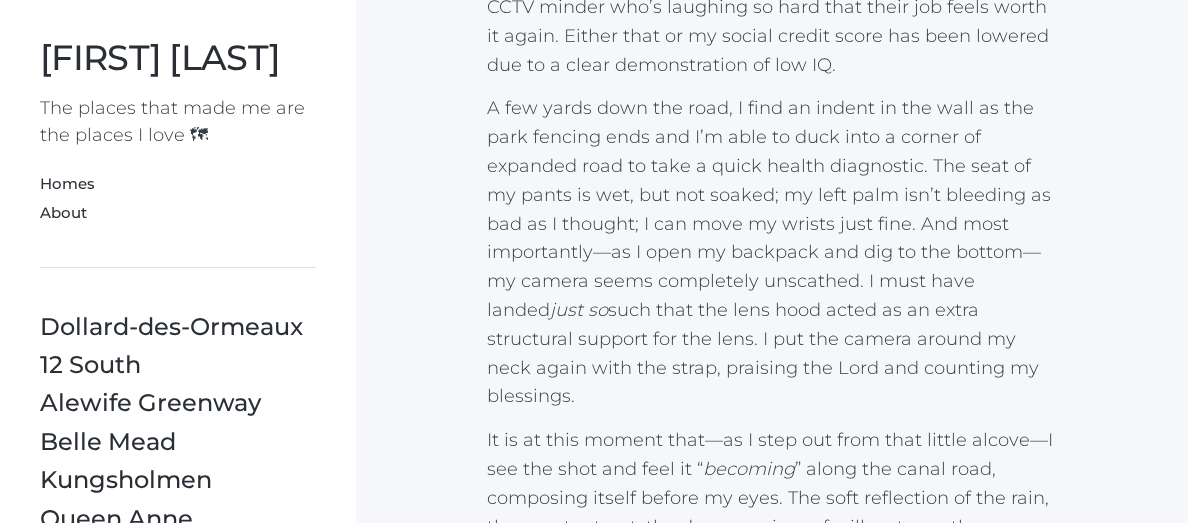 scroll, scrollTop: 14905, scrollLeft: 0, axis: vertical 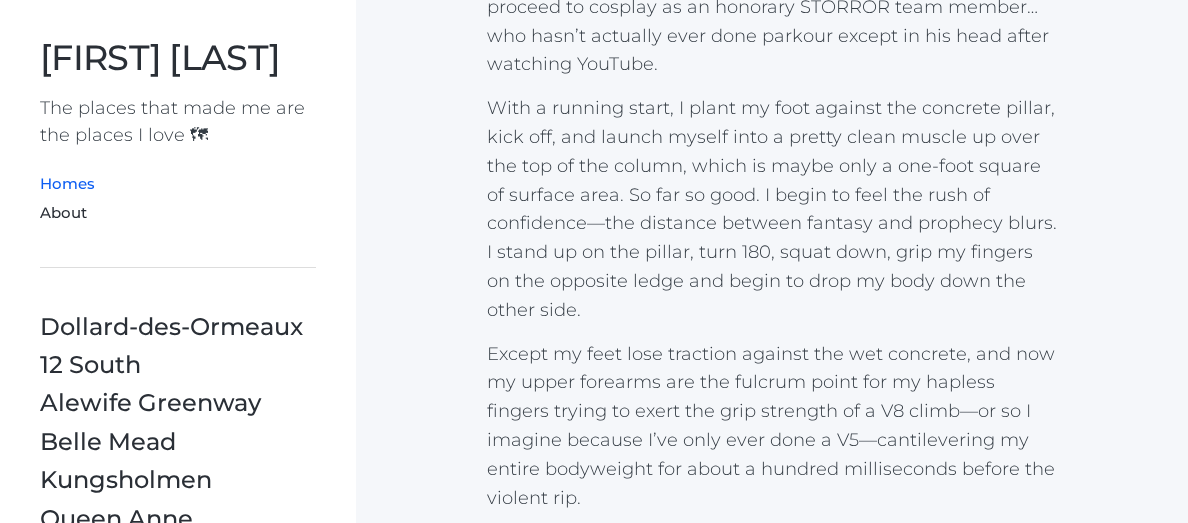 click on "Homes" at bounding box center [67, 183] 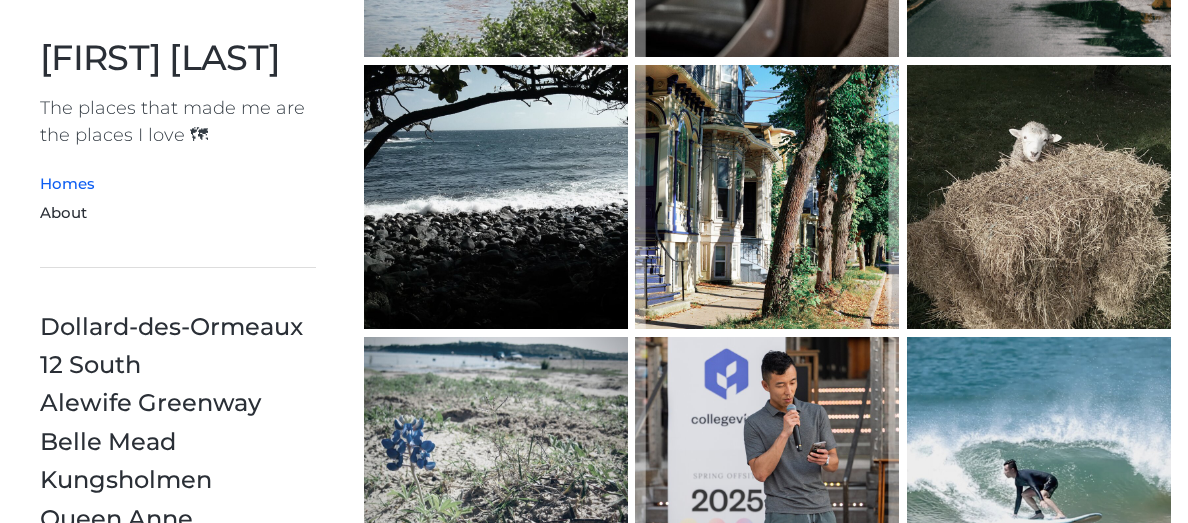 scroll, scrollTop: 844, scrollLeft: 0, axis: vertical 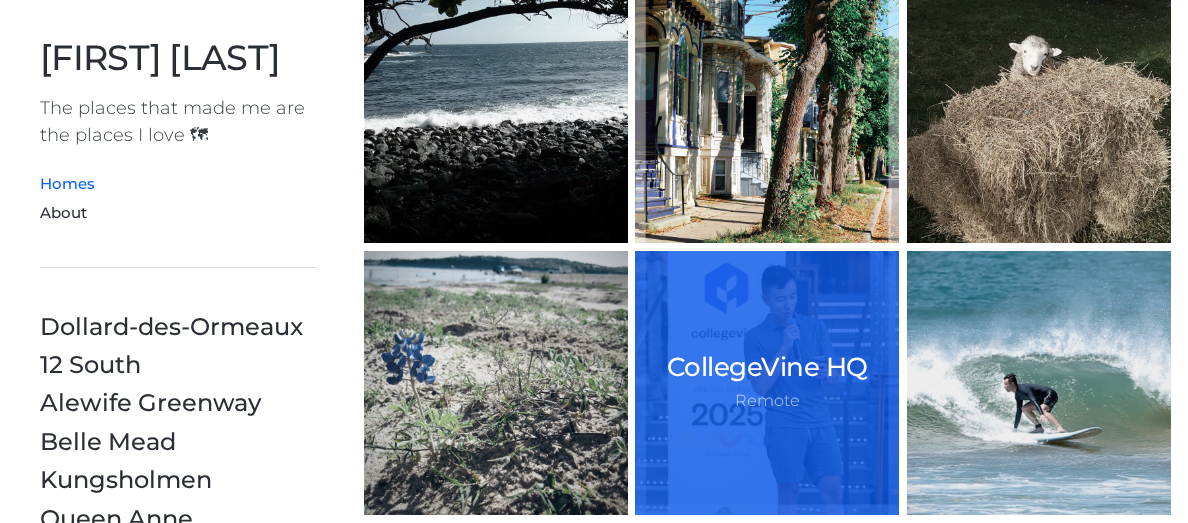click on "CollegeVine HQ" at bounding box center (767, 367) 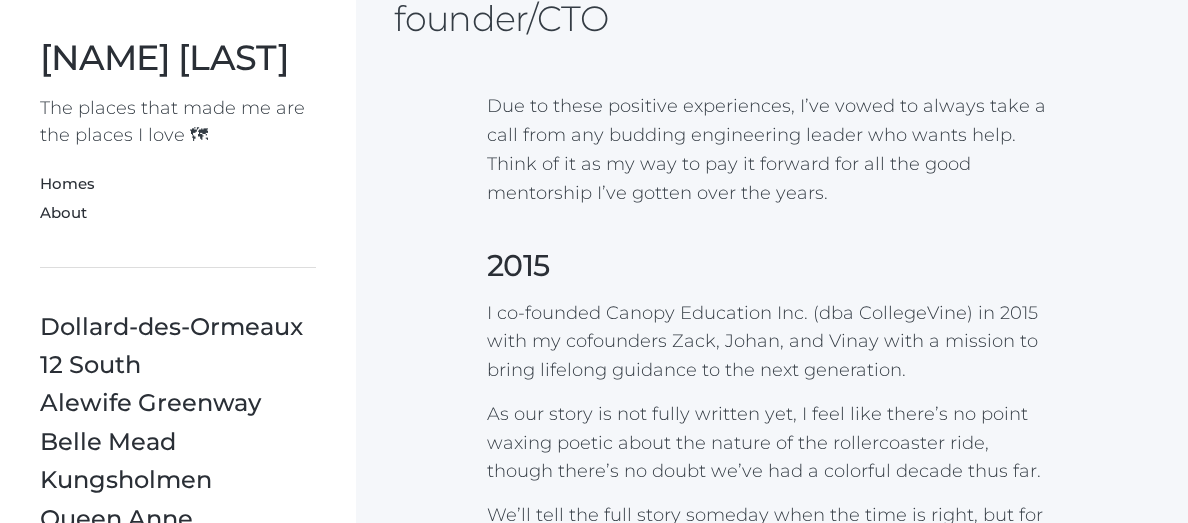 scroll, scrollTop: 2920, scrollLeft: 0, axis: vertical 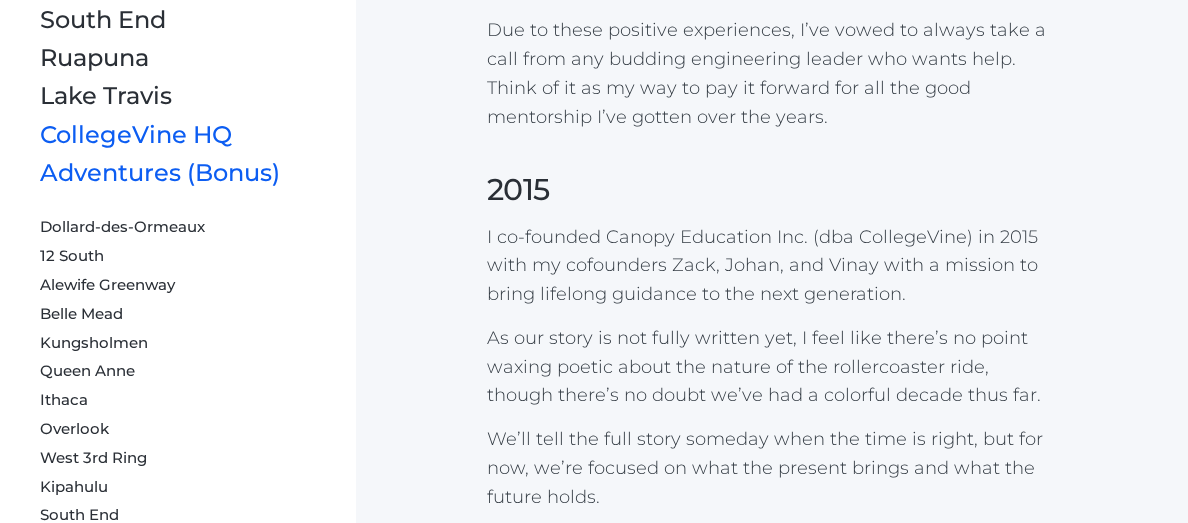 click on "Adventures (Bonus)" at bounding box center [160, 172] 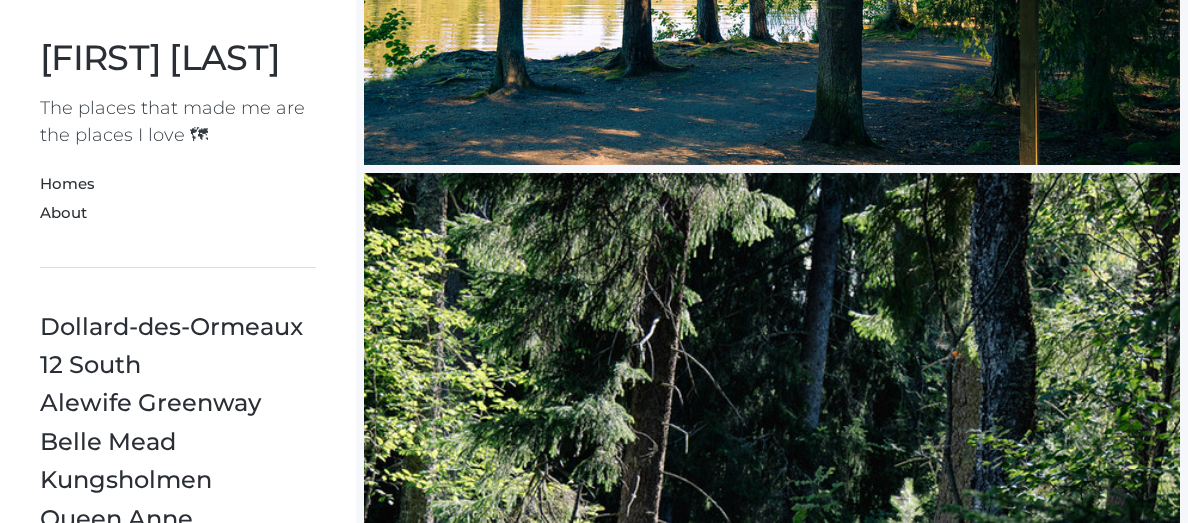 scroll, scrollTop: 2217, scrollLeft: 0, axis: vertical 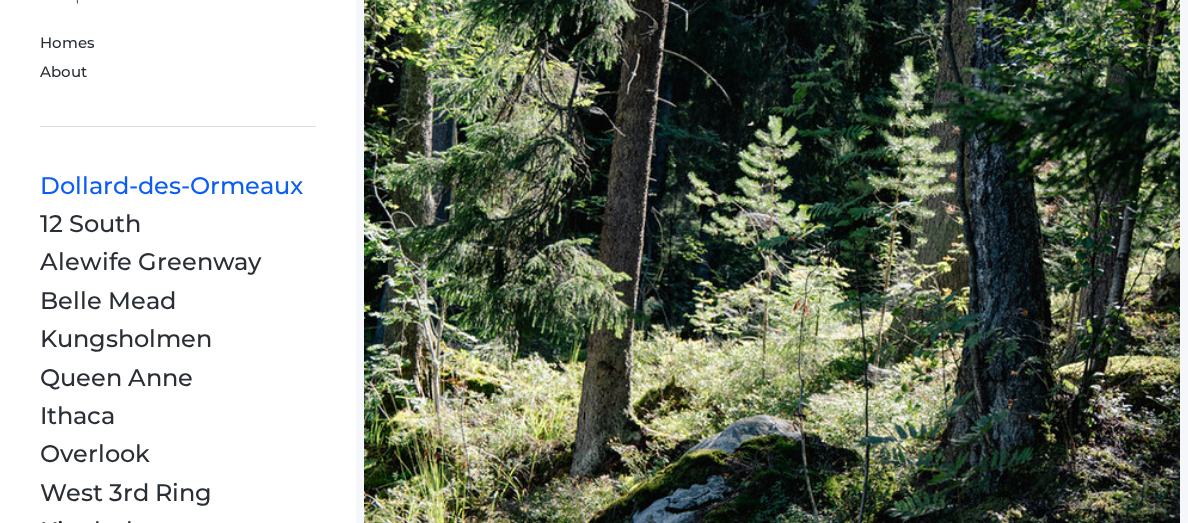 click on "Dollard-des-Ormeaux" at bounding box center (171, 185) 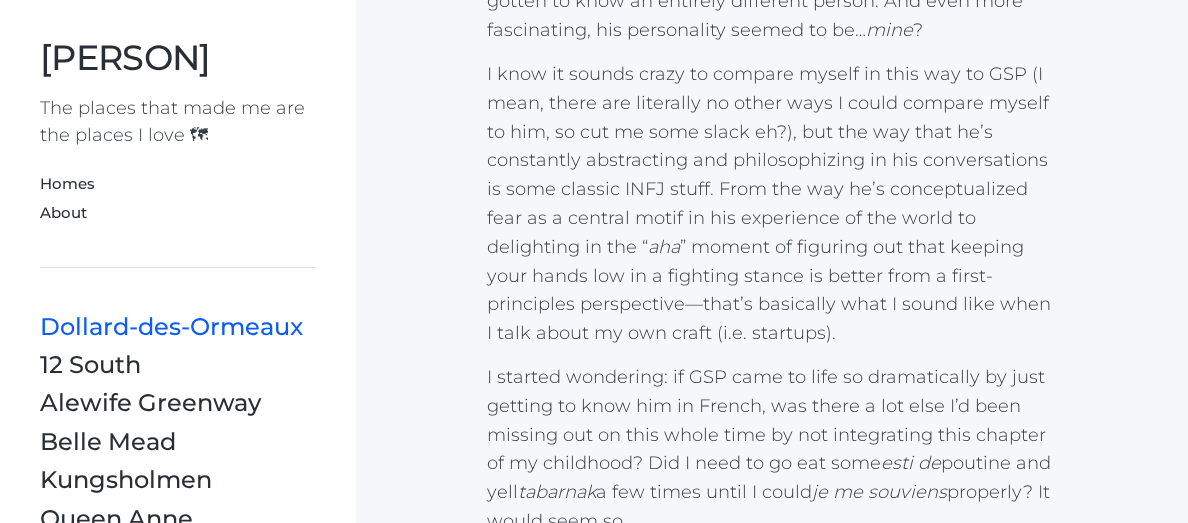 scroll, scrollTop: 2323, scrollLeft: 0, axis: vertical 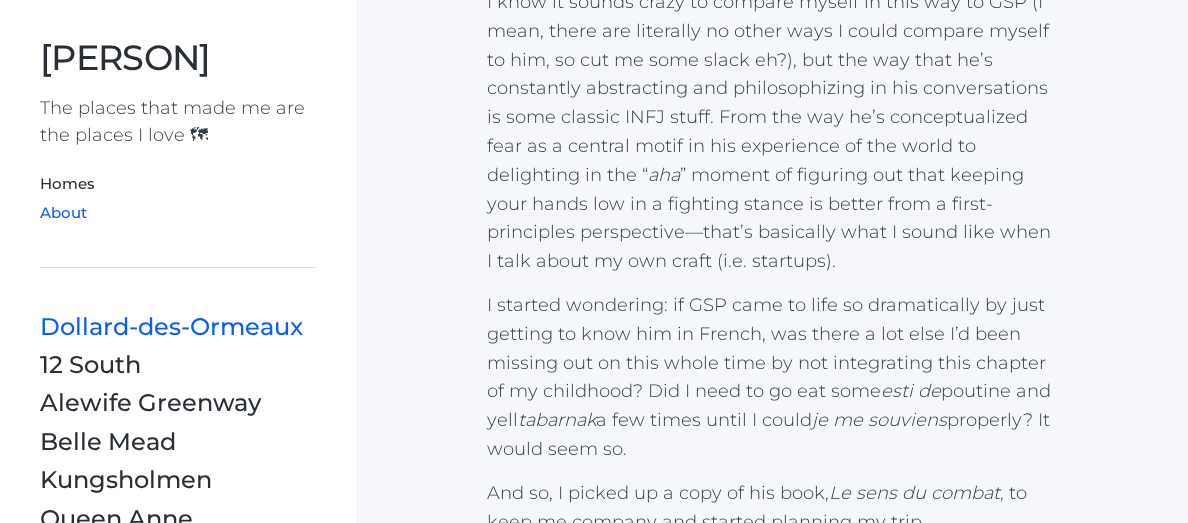 click on "About" at bounding box center [63, 212] 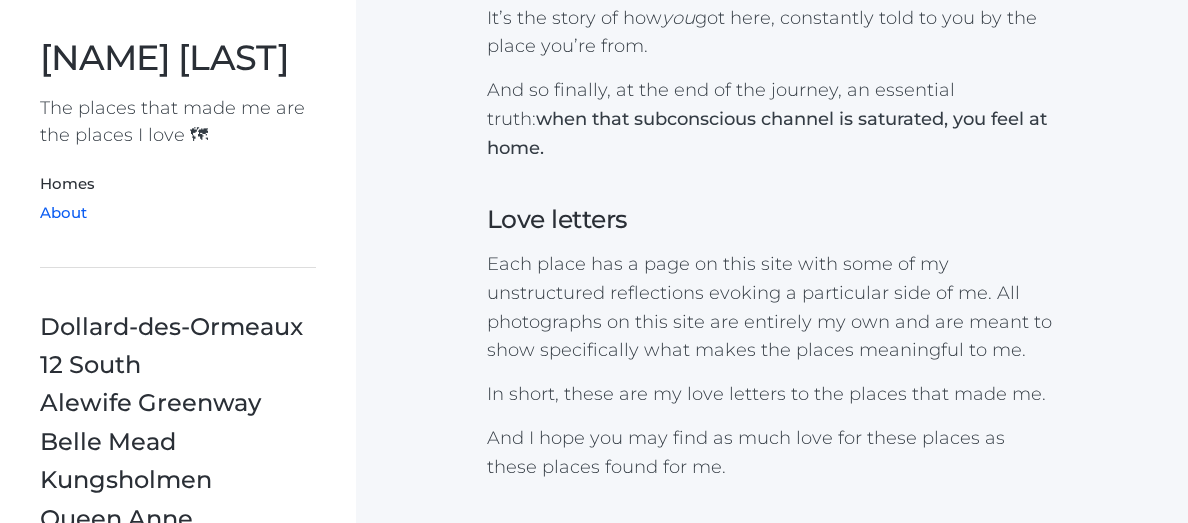 scroll, scrollTop: 2521, scrollLeft: 0, axis: vertical 